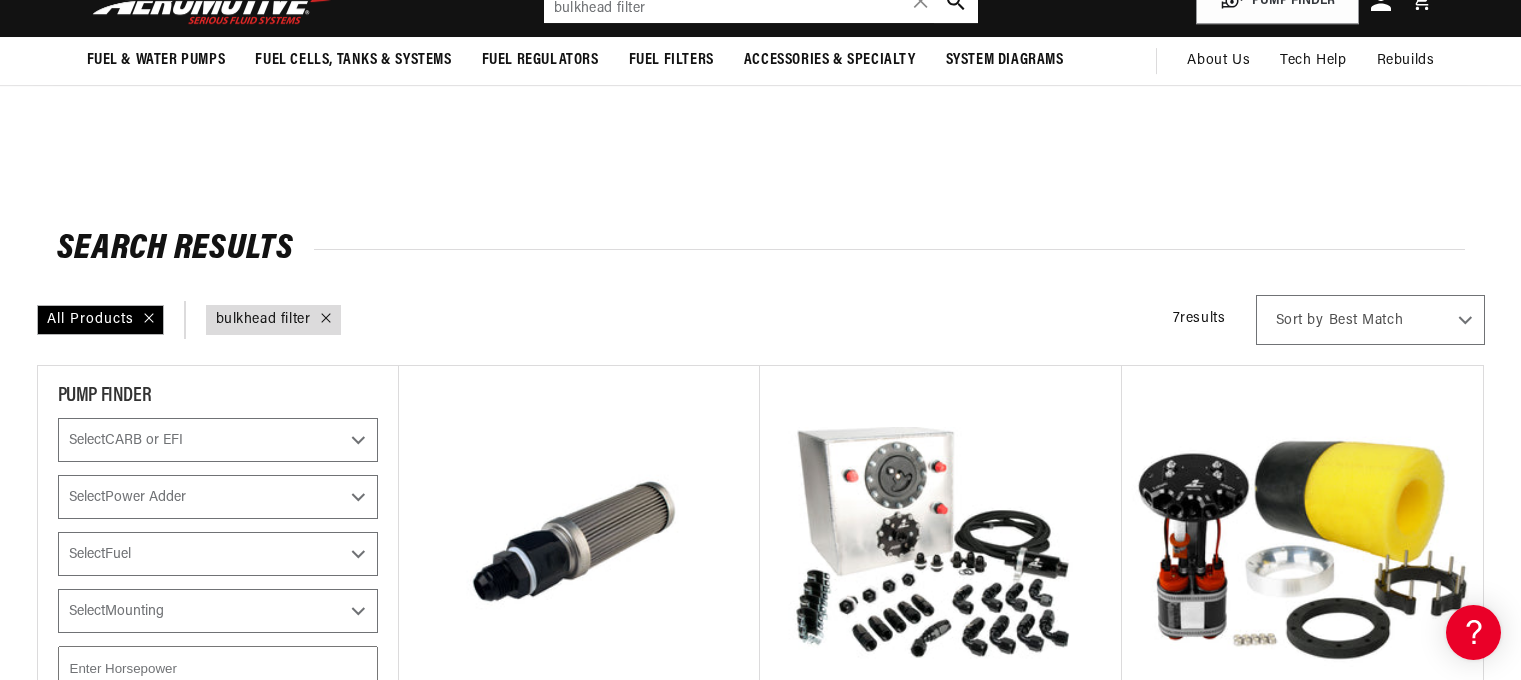 scroll, scrollTop: 525, scrollLeft: 0, axis: vertical 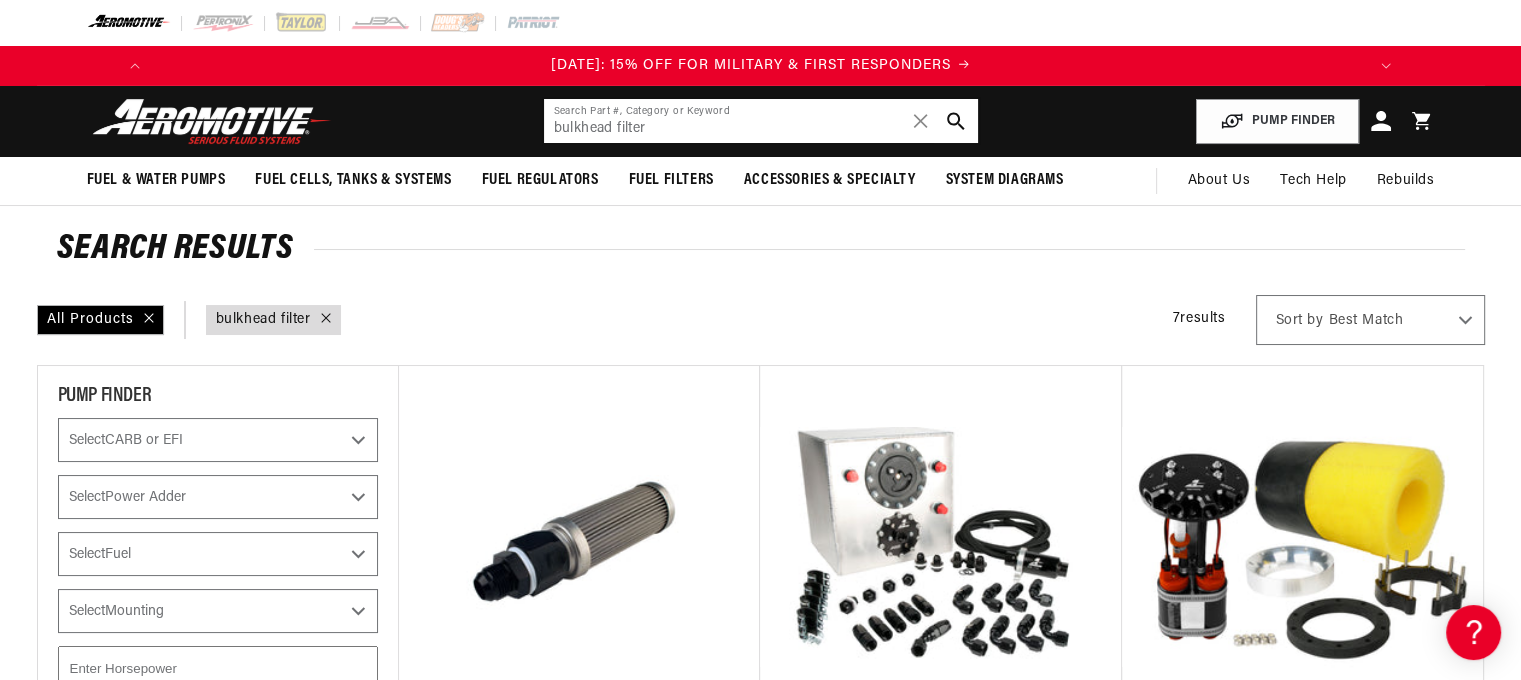 click on "bulkhead filter" 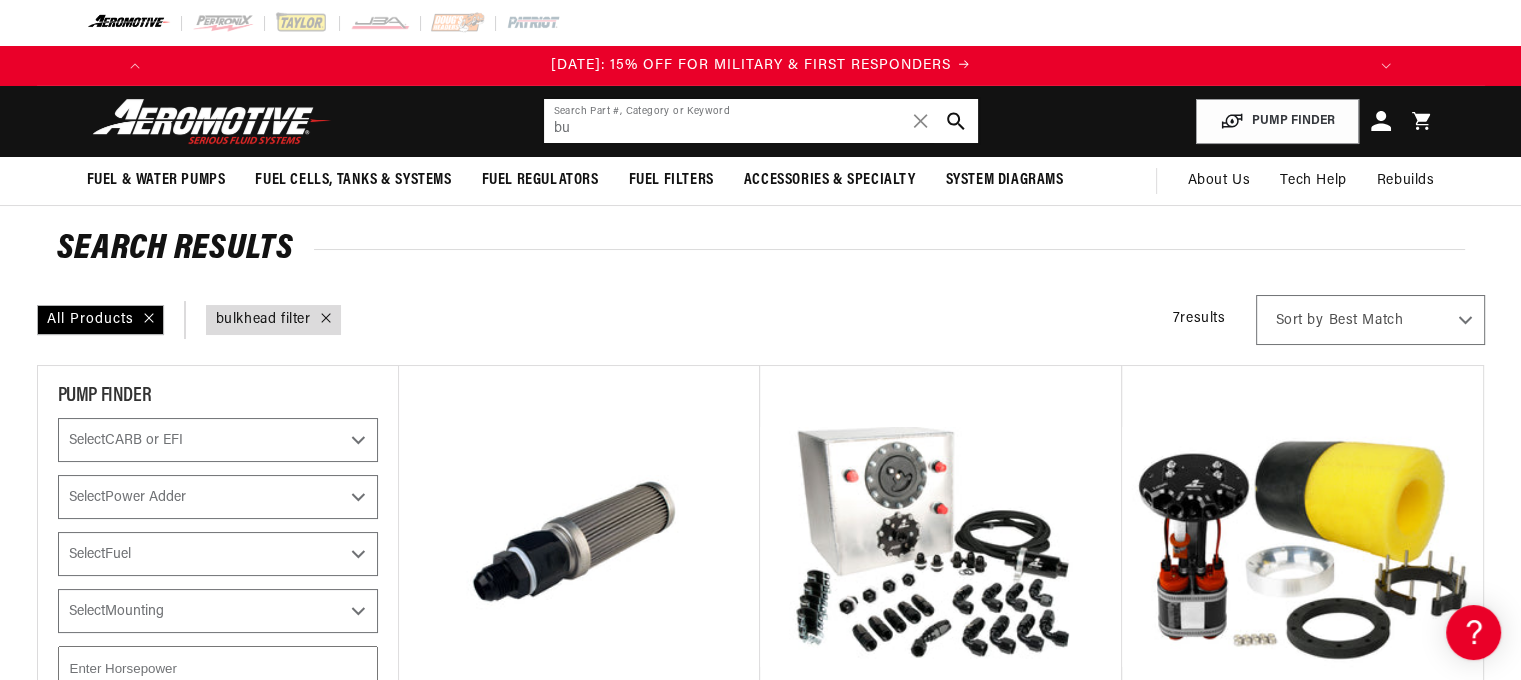 type on "b" 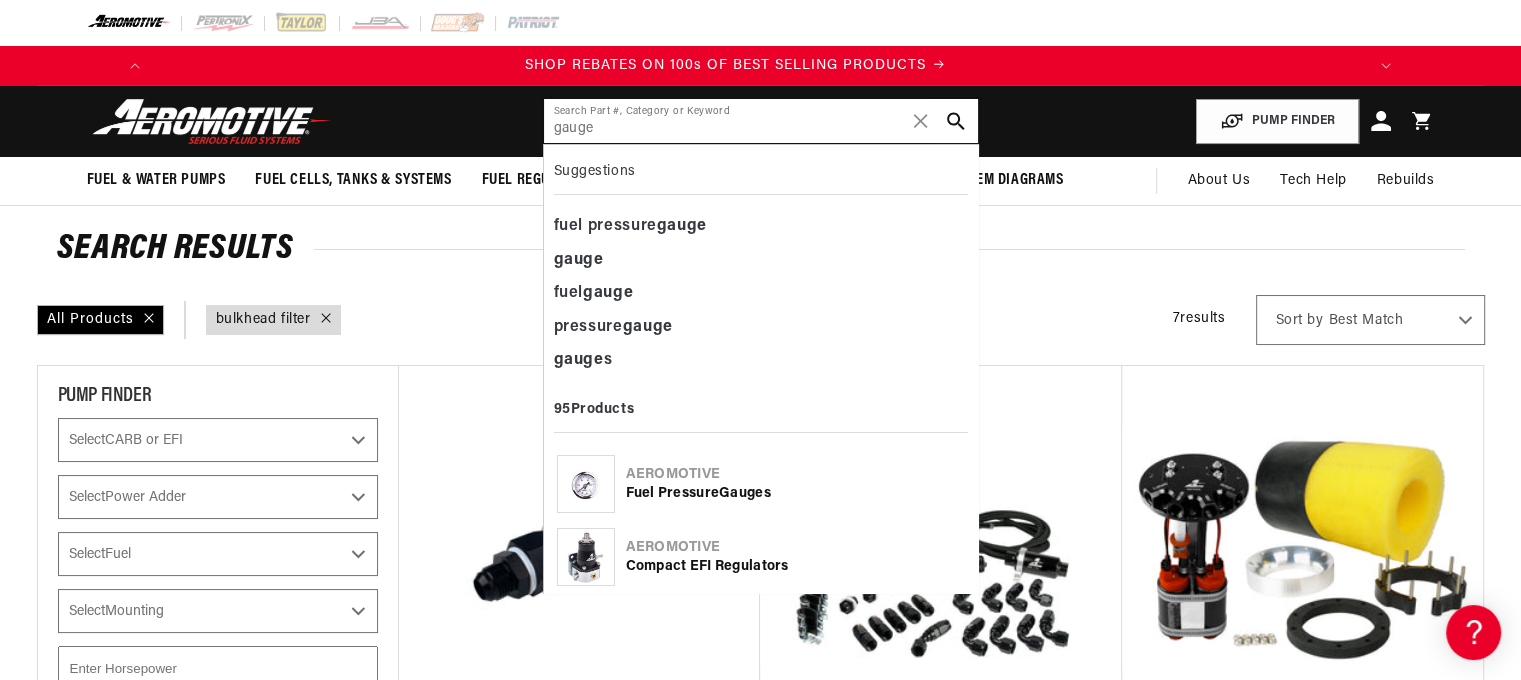 scroll, scrollTop: 0, scrollLeft: 1250, axis: horizontal 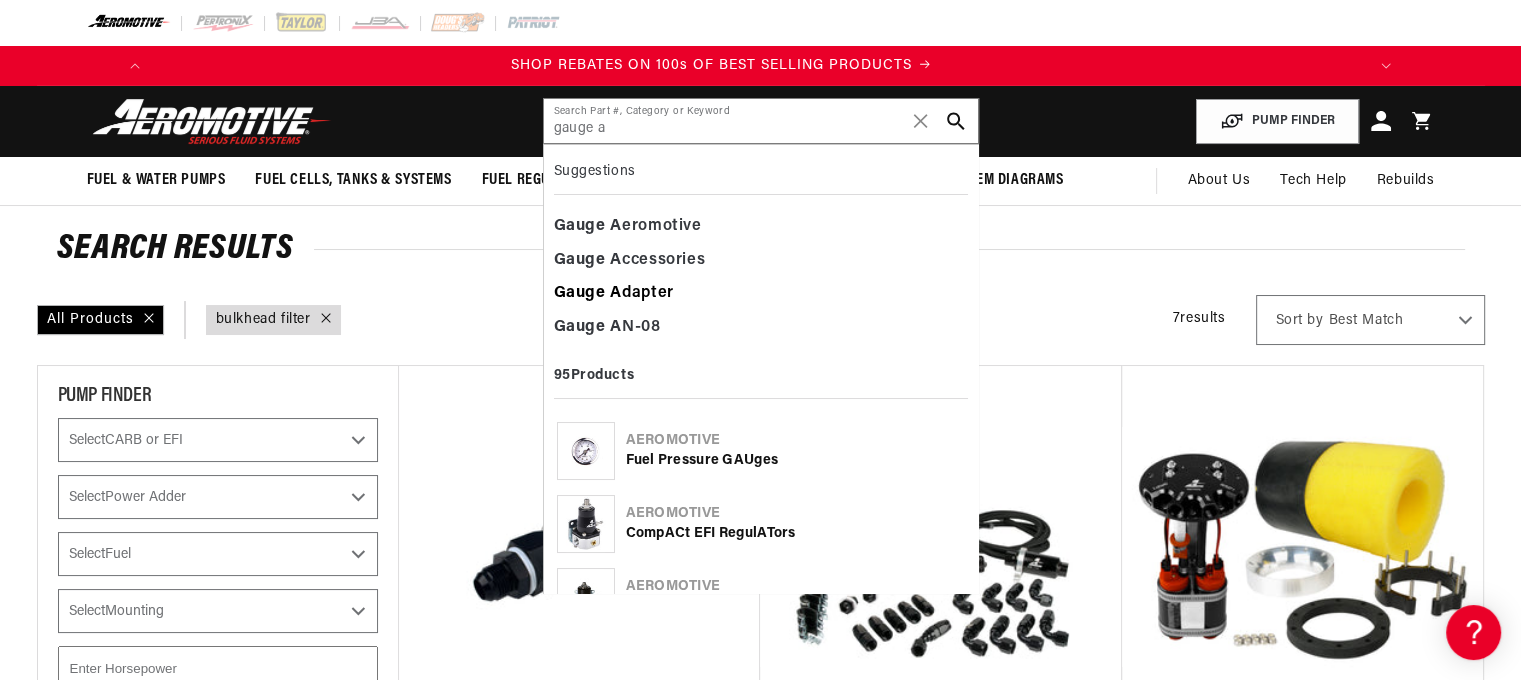 click on "Gauge   A dapter" 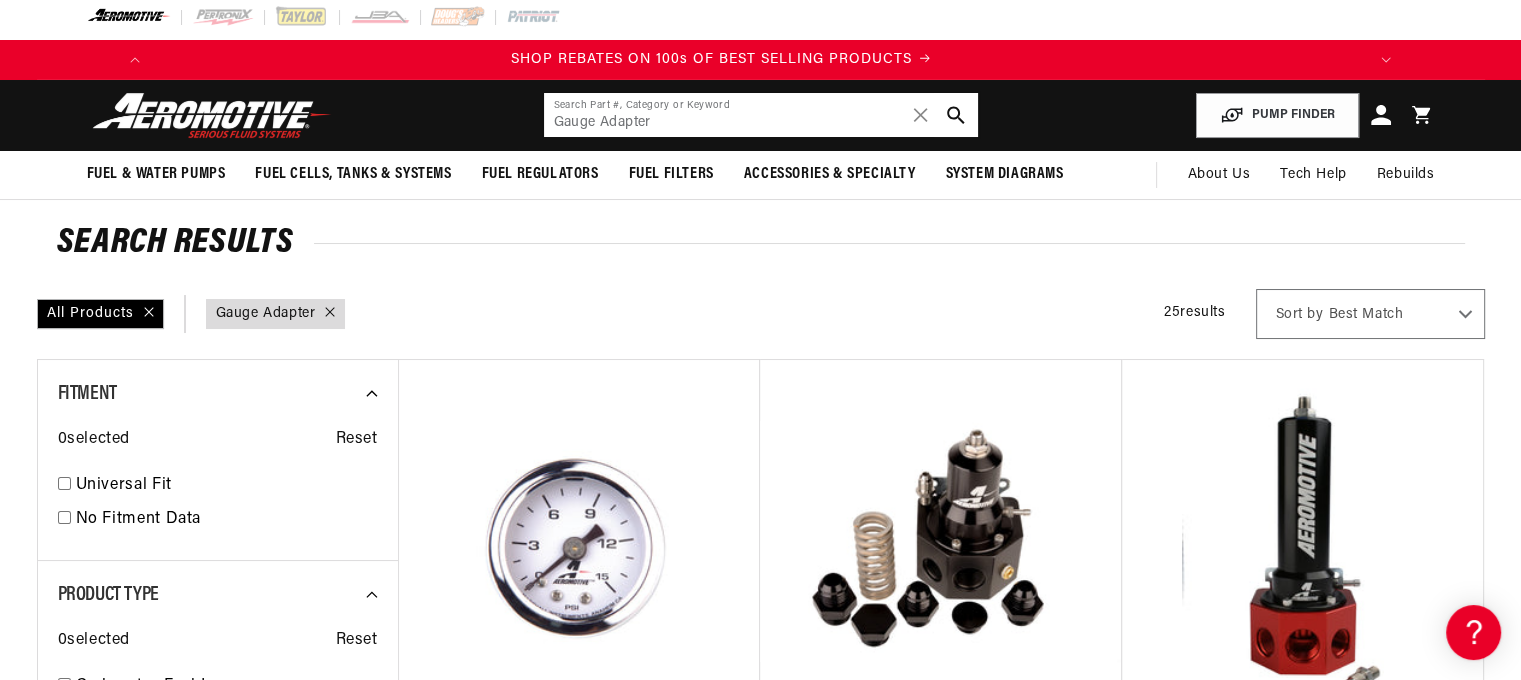 scroll, scrollTop: 64, scrollLeft: 0, axis: vertical 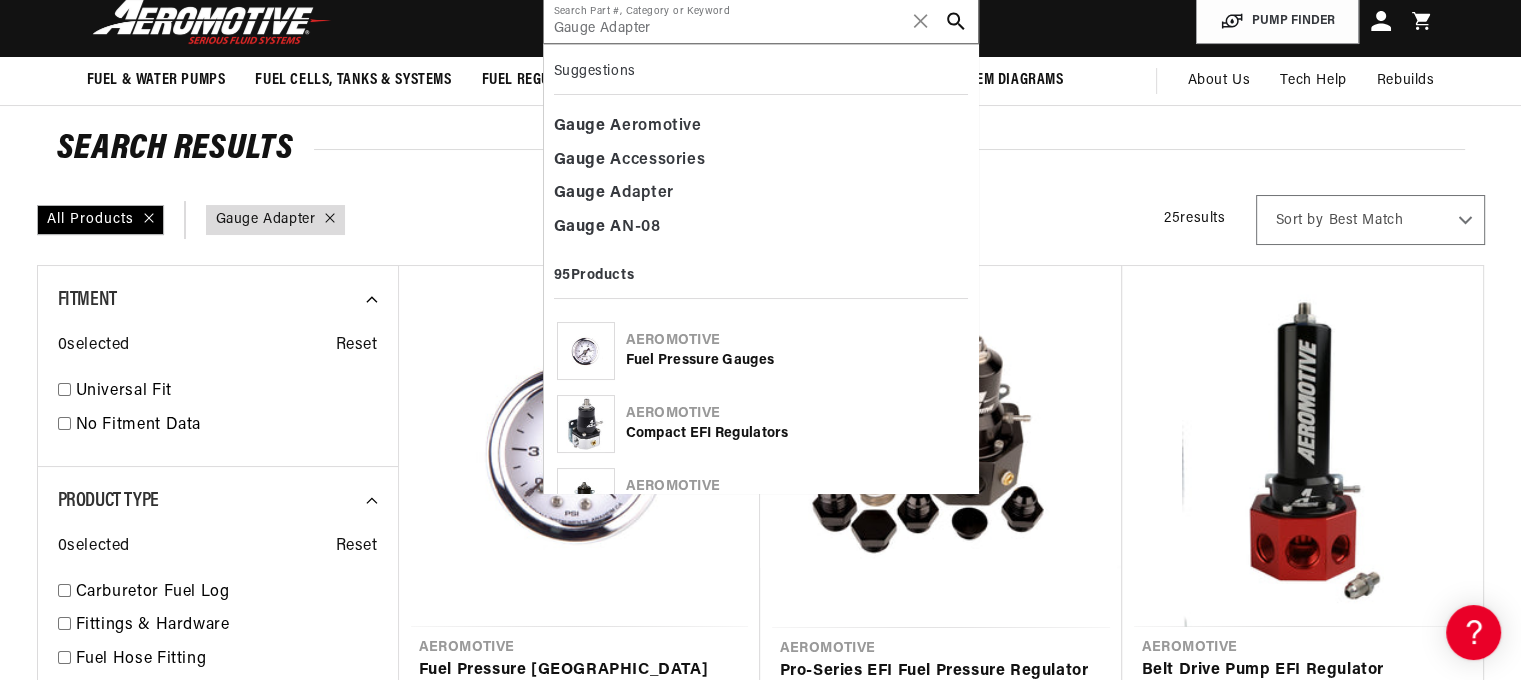 click on "All Products
query :
Gauge Adapter
25  results
Show Universal Parts
Sort by
Best Match Featured Name, A-Z Name, Z-A Price, Low to High Price, High to Low
Filter By" at bounding box center [761, 220] 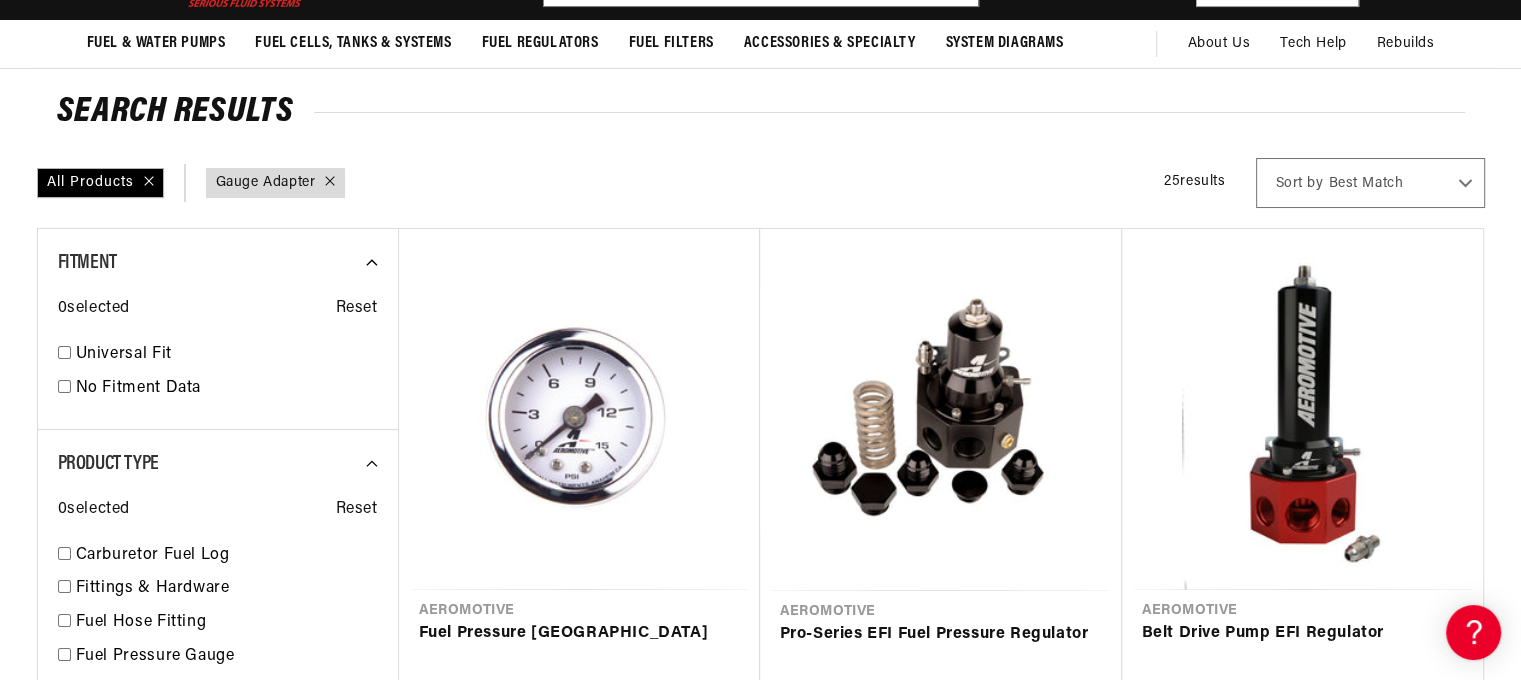 scroll, scrollTop: 66, scrollLeft: 0, axis: vertical 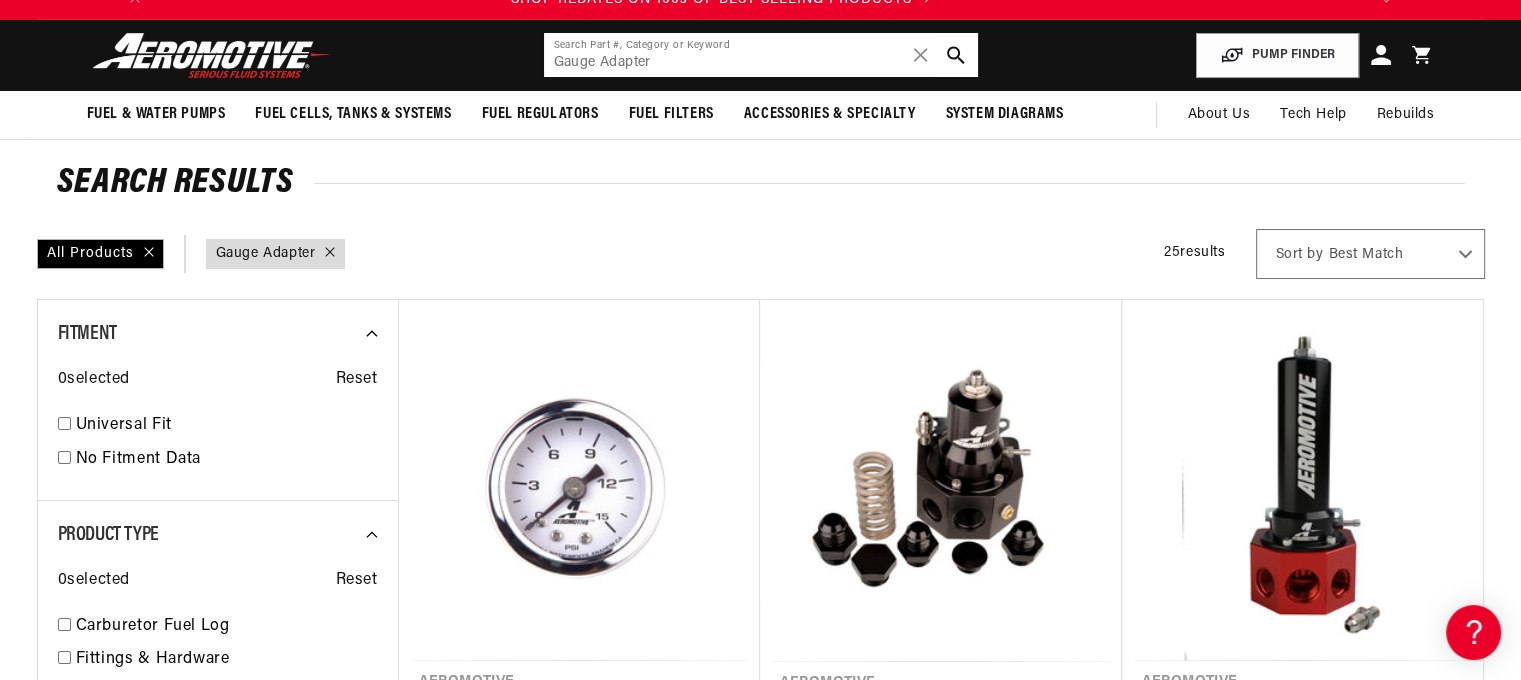 drag, startPoint x: 712, startPoint y: 119, endPoint x: 719, endPoint y: 131, distance: 13.892444 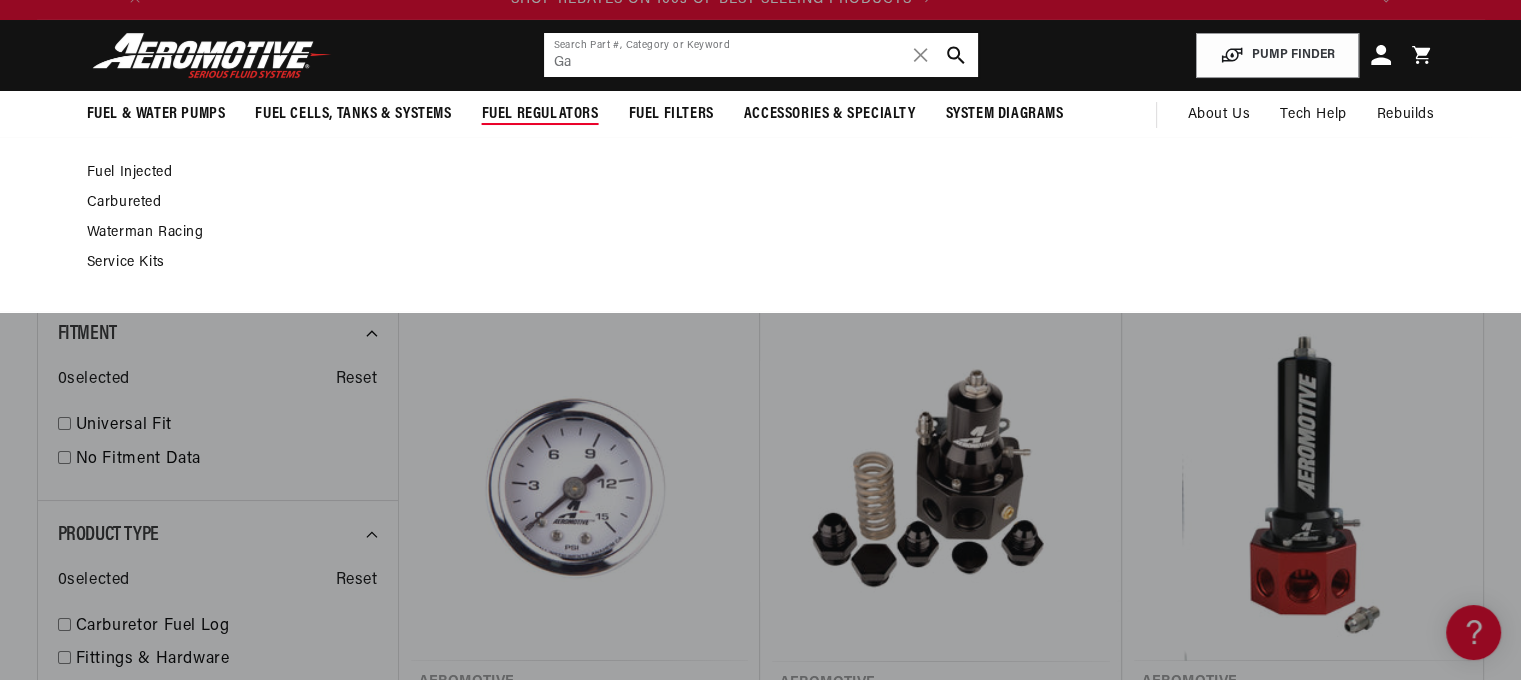 type on "G" 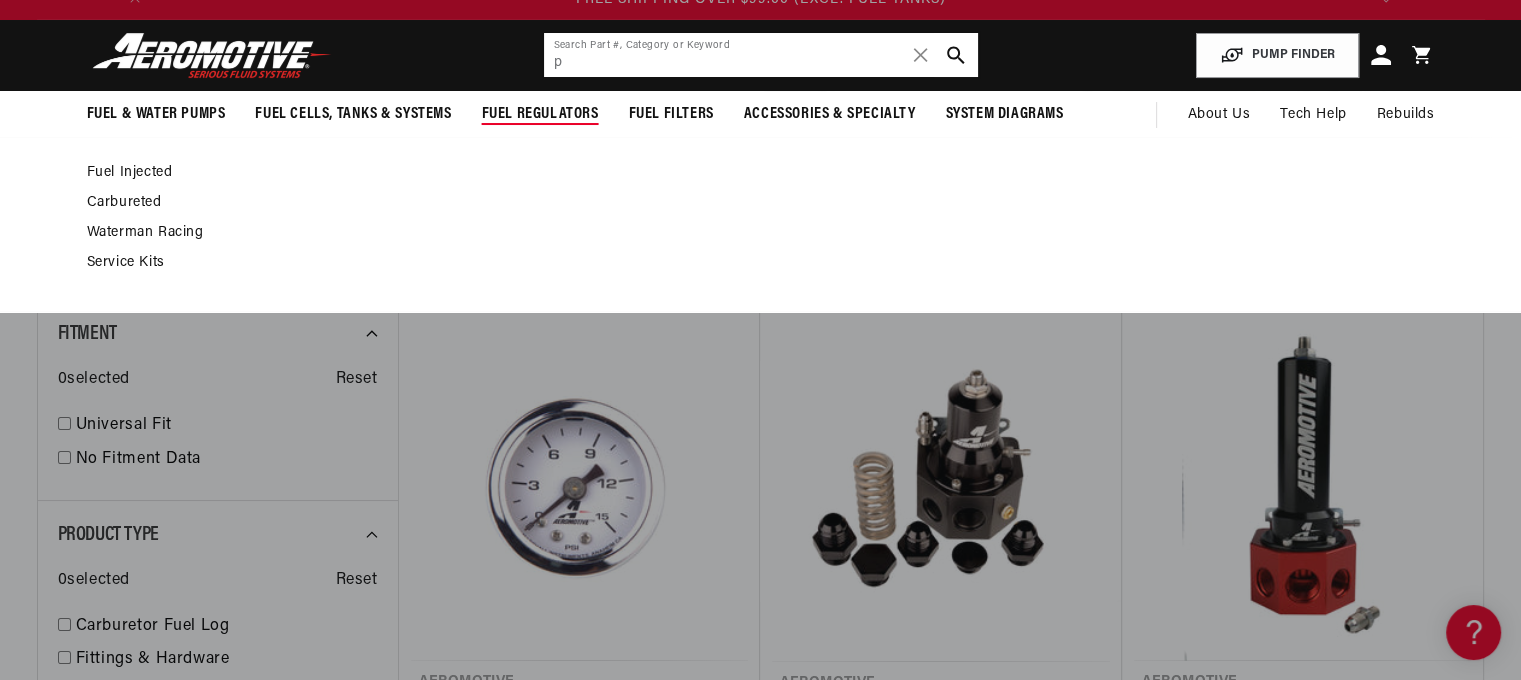 scroll, scrollTop: 0, scrollLeft: 2501, axis: horizontal 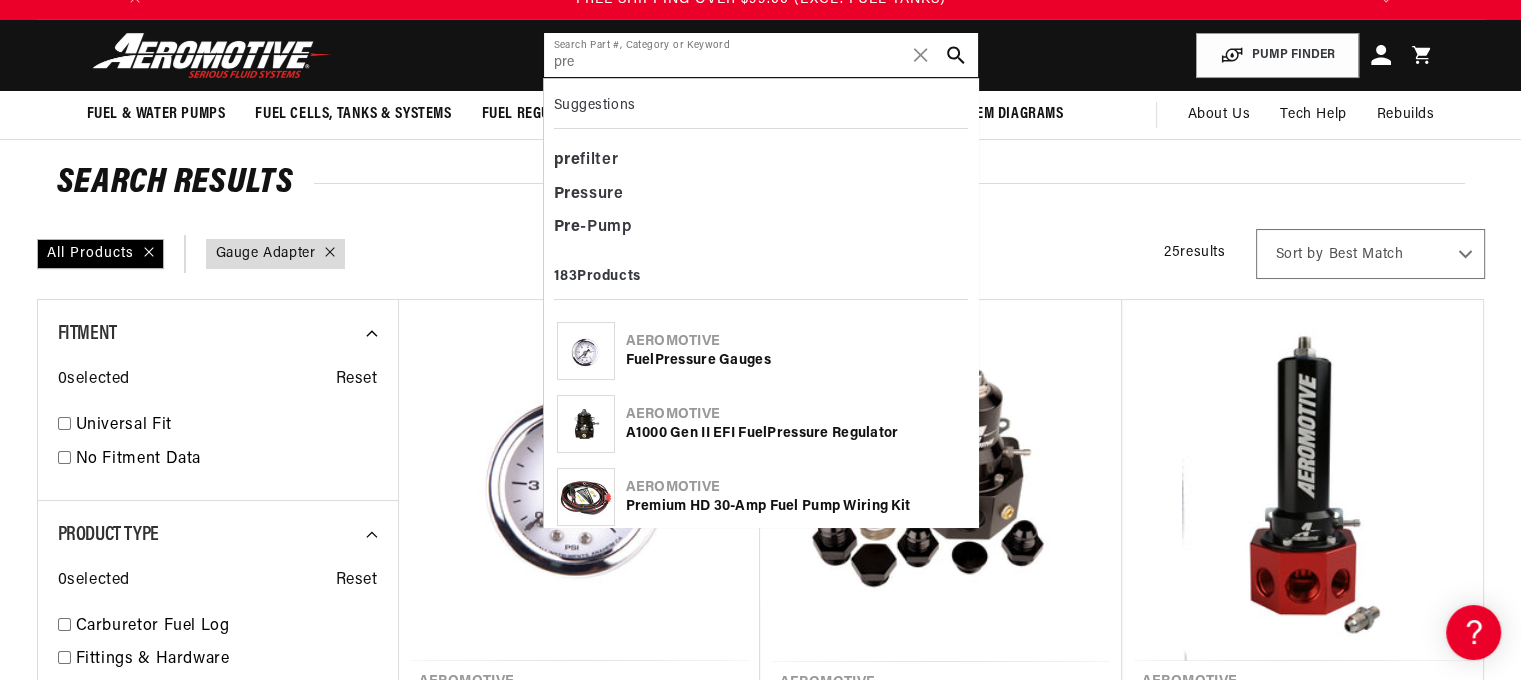 type on "pre" 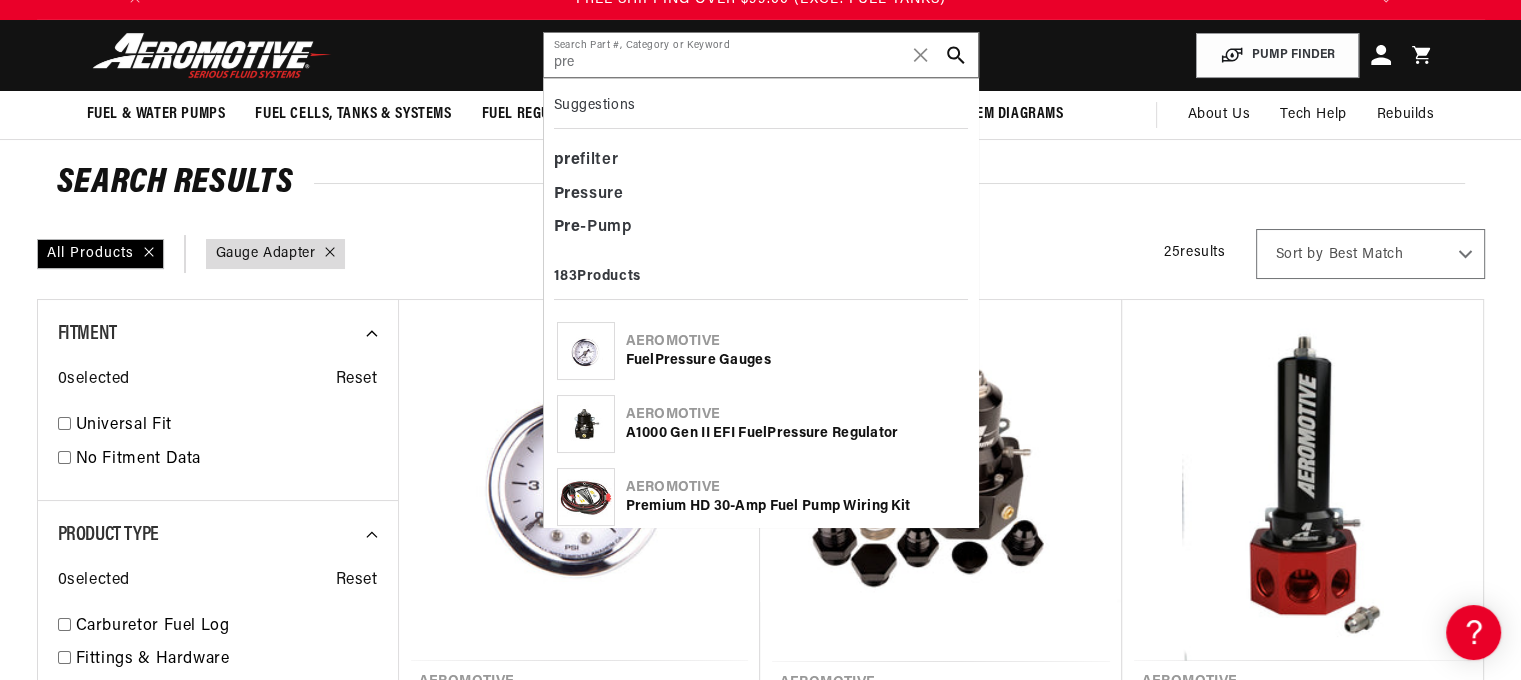 click on "Fuel & Water Pumps
Back
In-Tank
In-Line Fuel Pumps Waterman Racing" at bounding box center [761, 55] 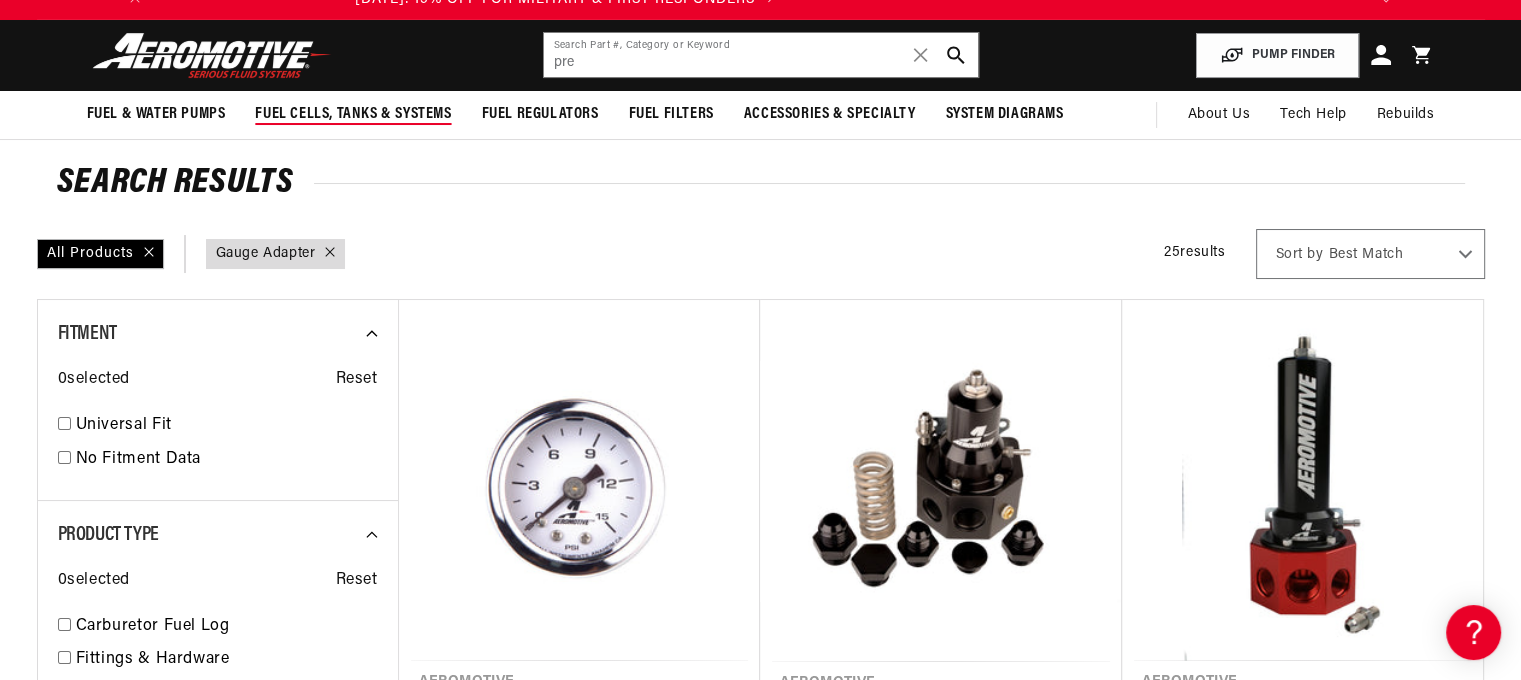 scroll, scrollTop: 0, scrollLeft: 0, axis: both 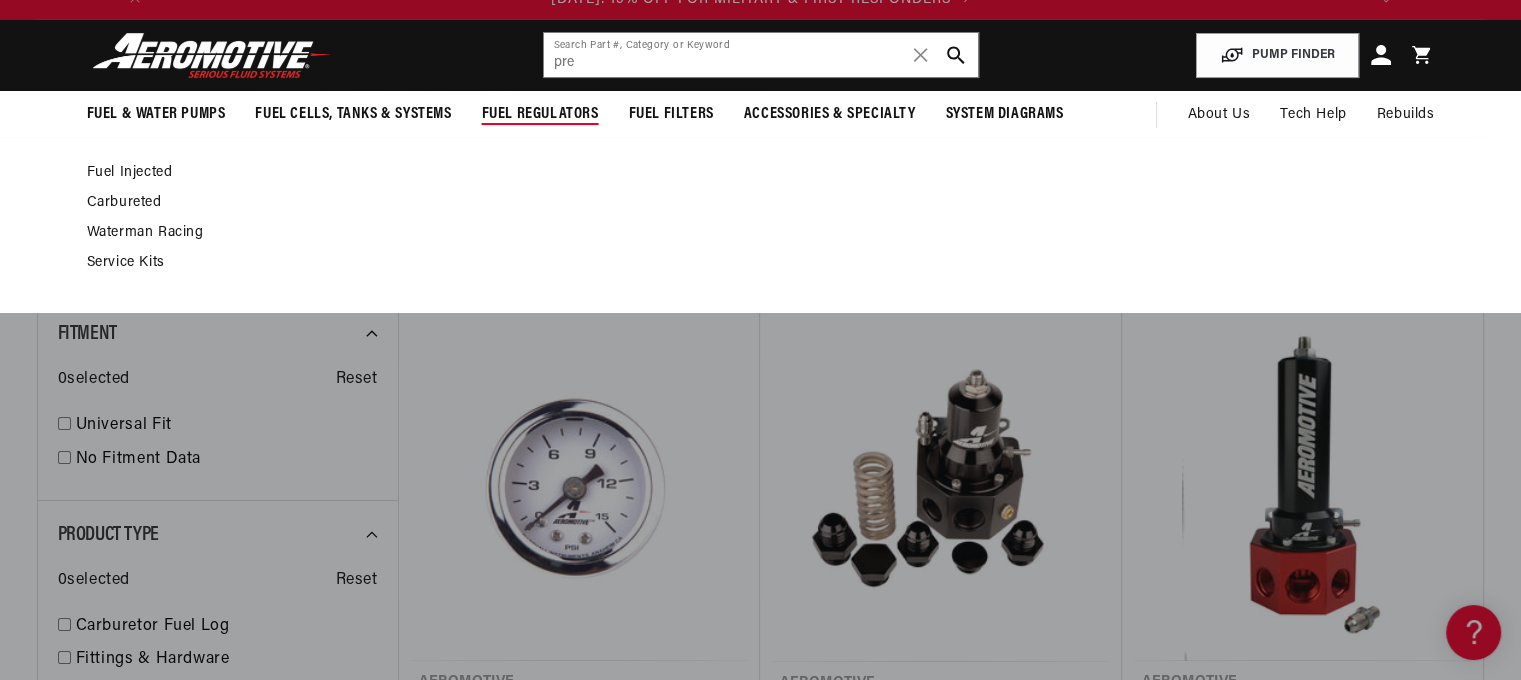 click on "Fuel Regulators" at bounding box center (540, 114) 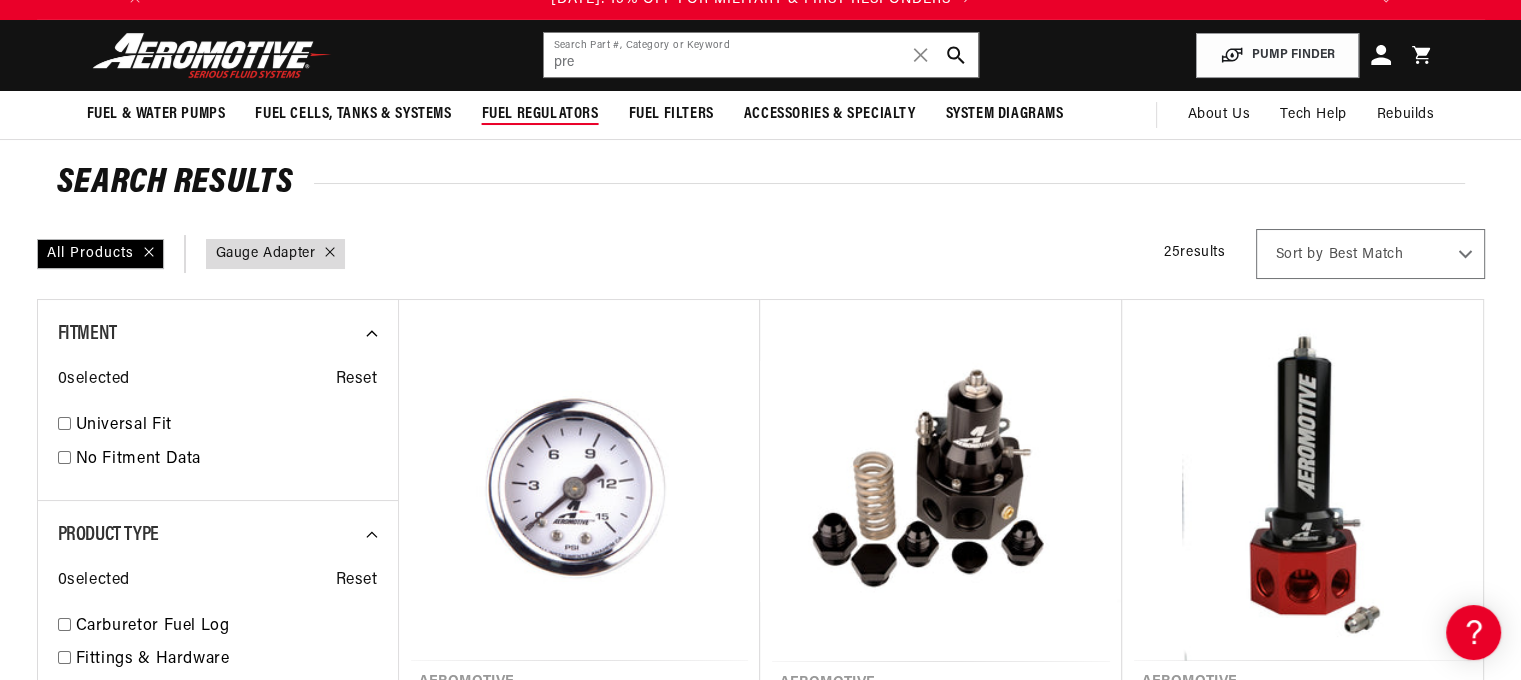click on "Fuel Regulators" at bounding box center [540, 114] 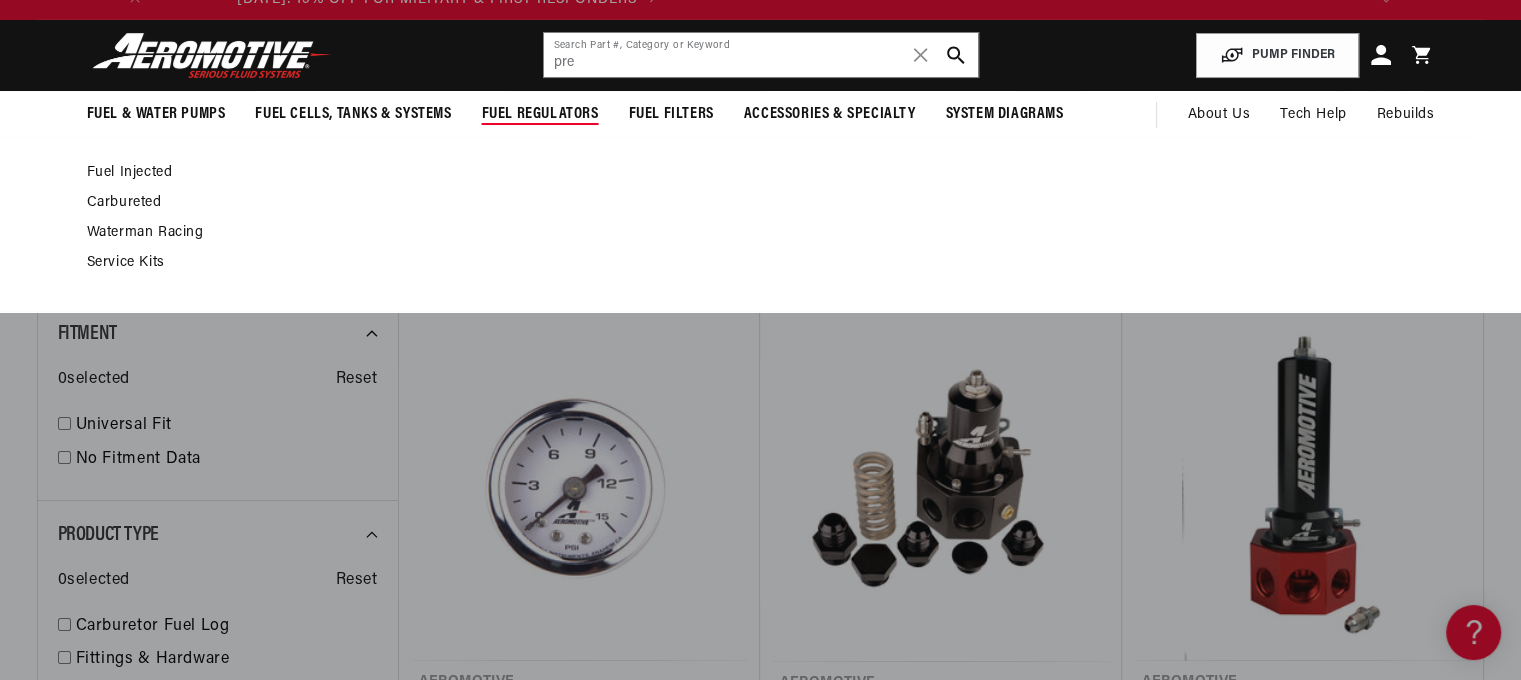 scroll, scrollTop: 0, scrollLeft: 595, axis: horizontal 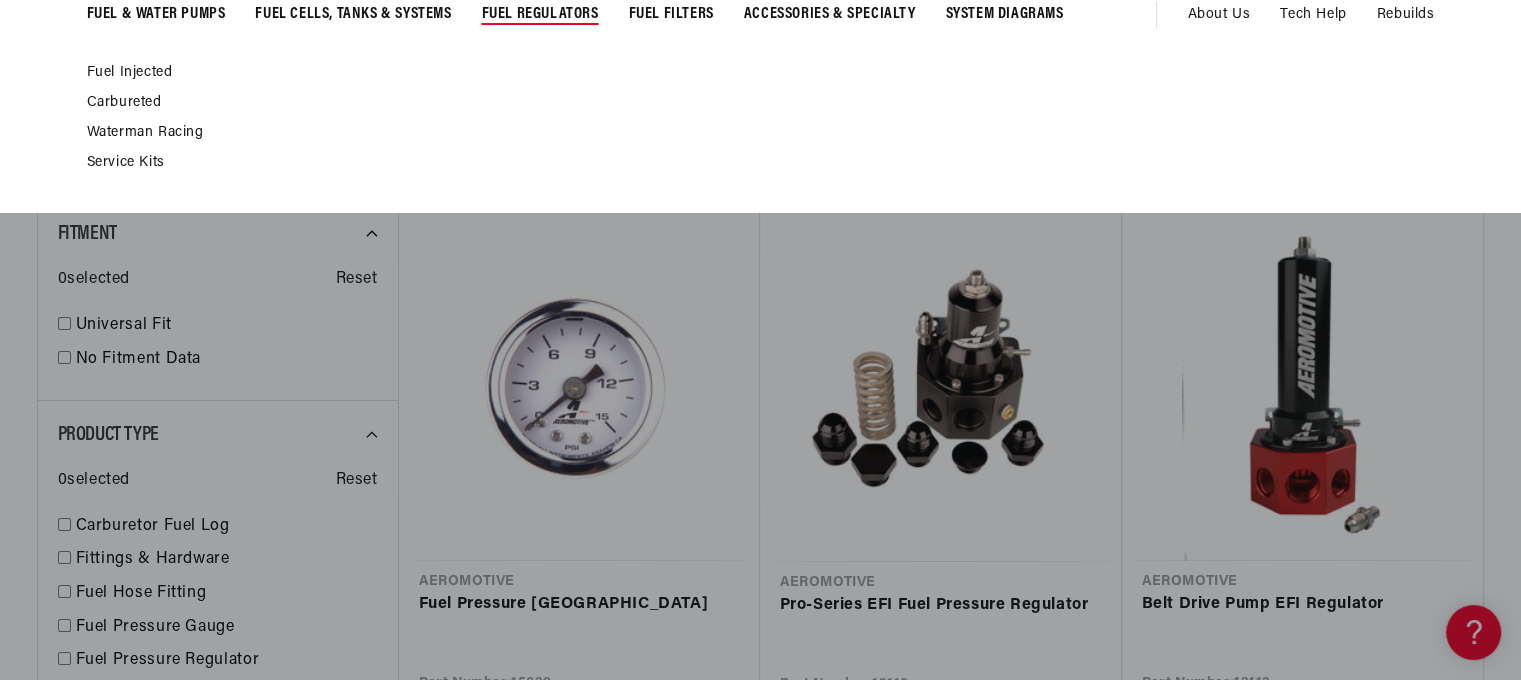 click on "Waterman Racing" at bounding box center [751, 133] 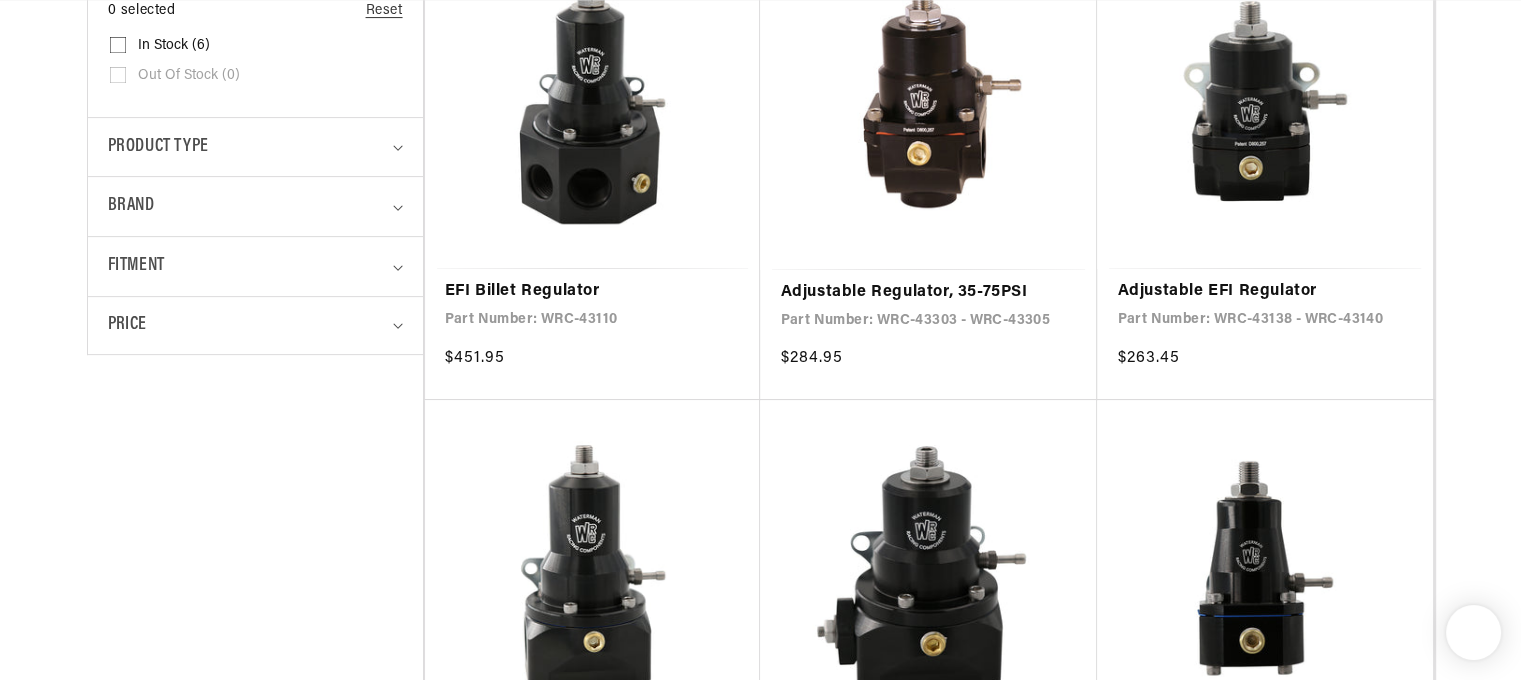 scroll, scrollTop: 766, scrollLeft: 0, axis: vertical 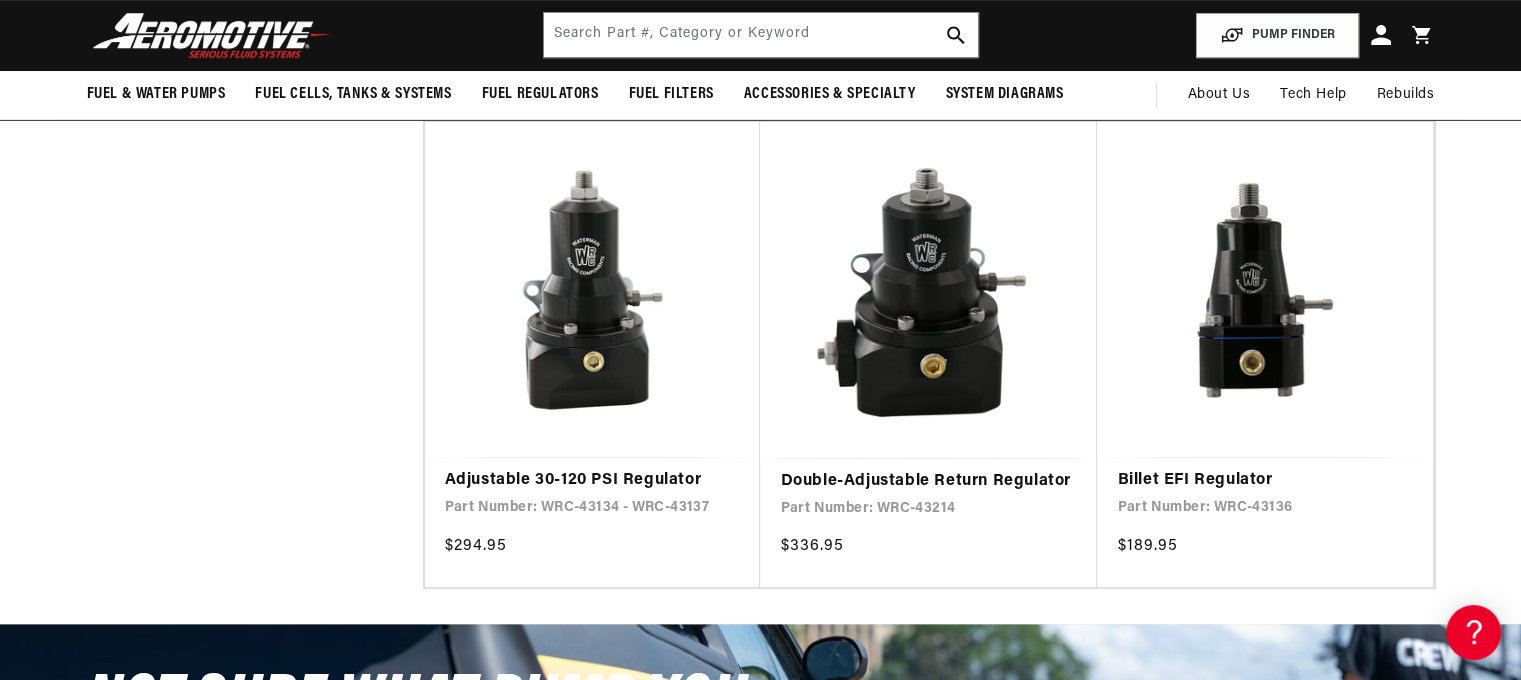 click on "Adjustable Regulator, 35-75PSI" at bounding box center [928, 15] 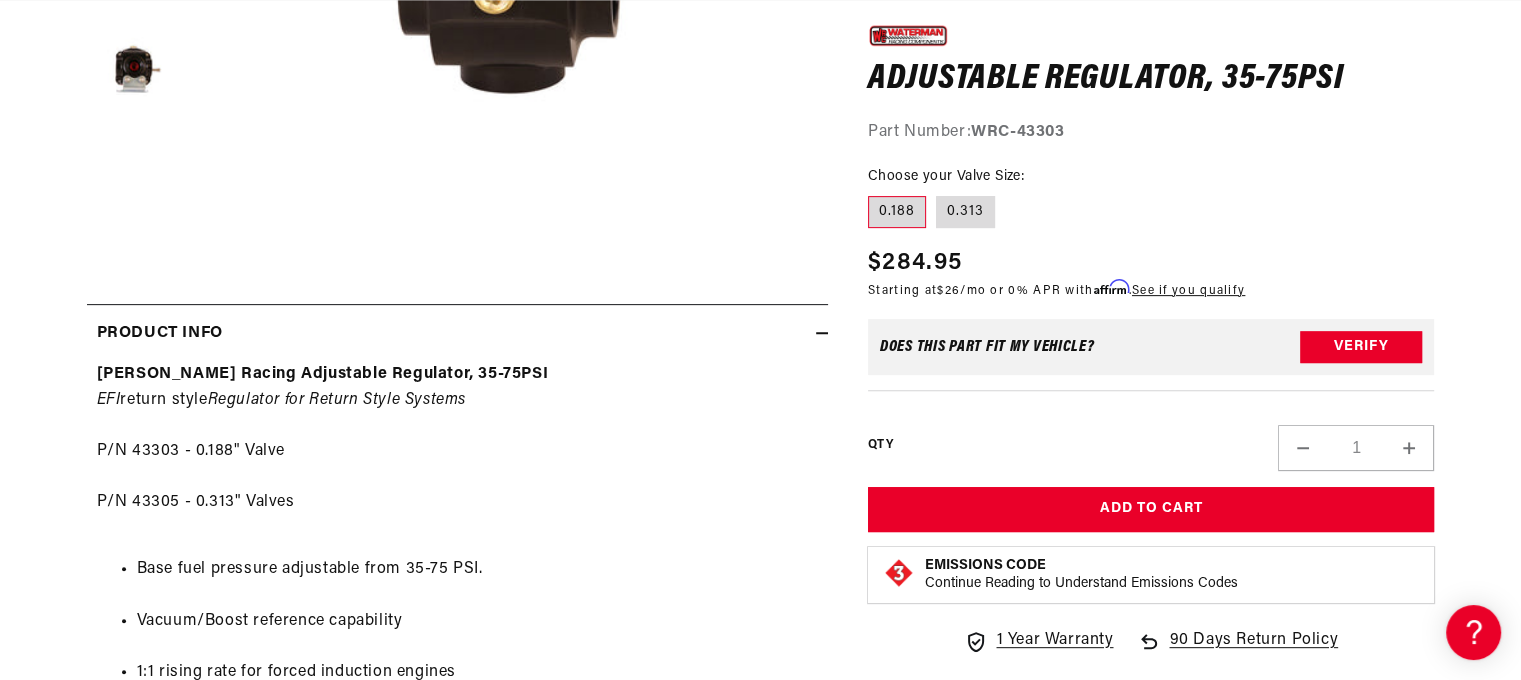scroll, scrollTop: 933, scrollLeft: 0, axis: vertical 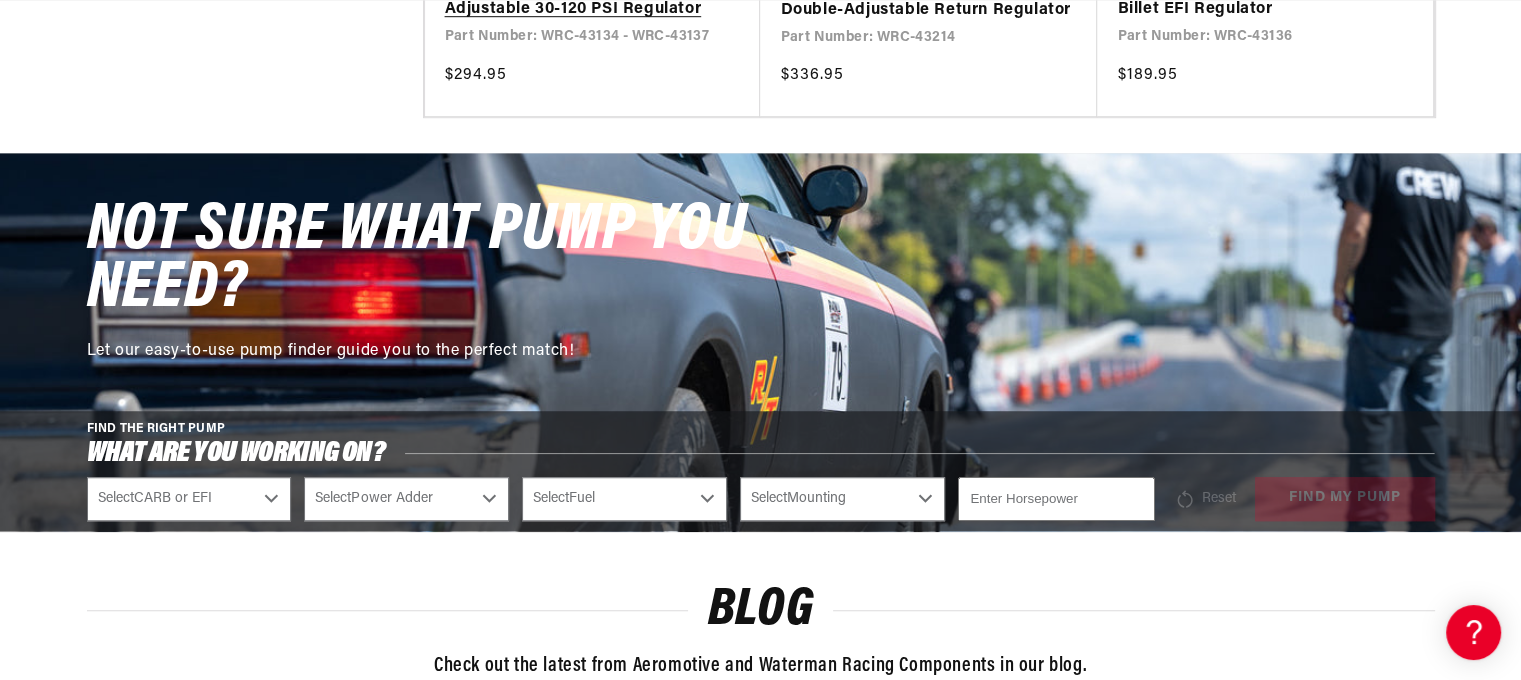 click on "Adjustable 30-120 PSI Regulator" at bounding box center (593, 10) 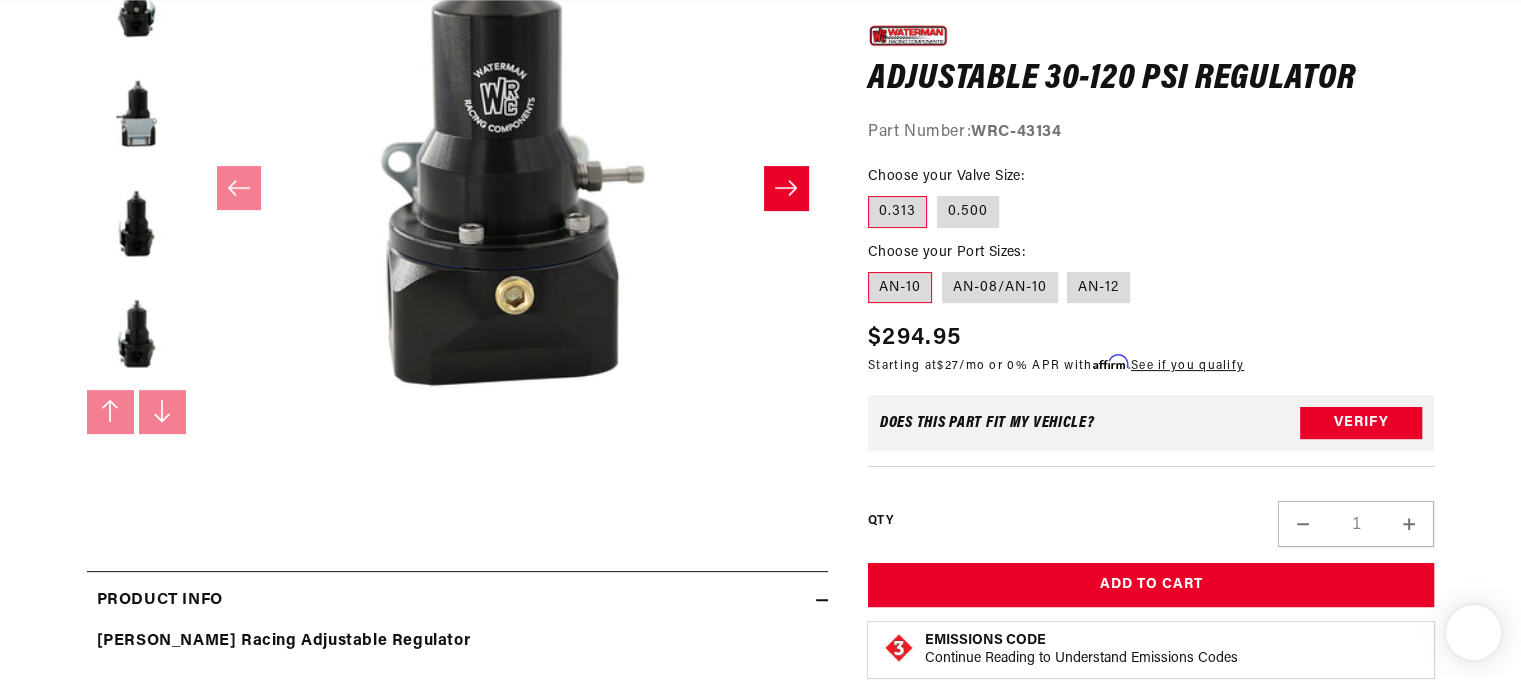scroll, scrollTop: 433, scrollLeft: 0, axis: vertical 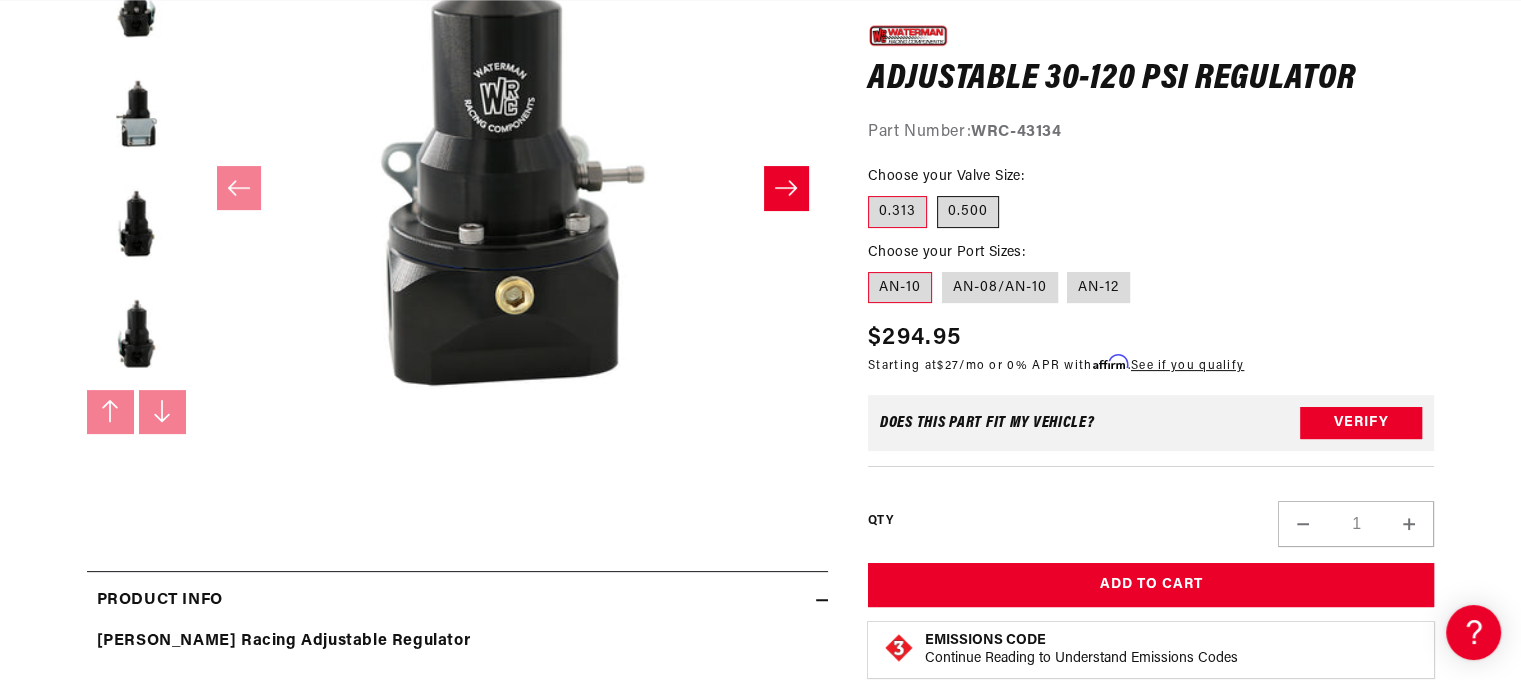 click on "0.500" at bounding box center (968, 212) 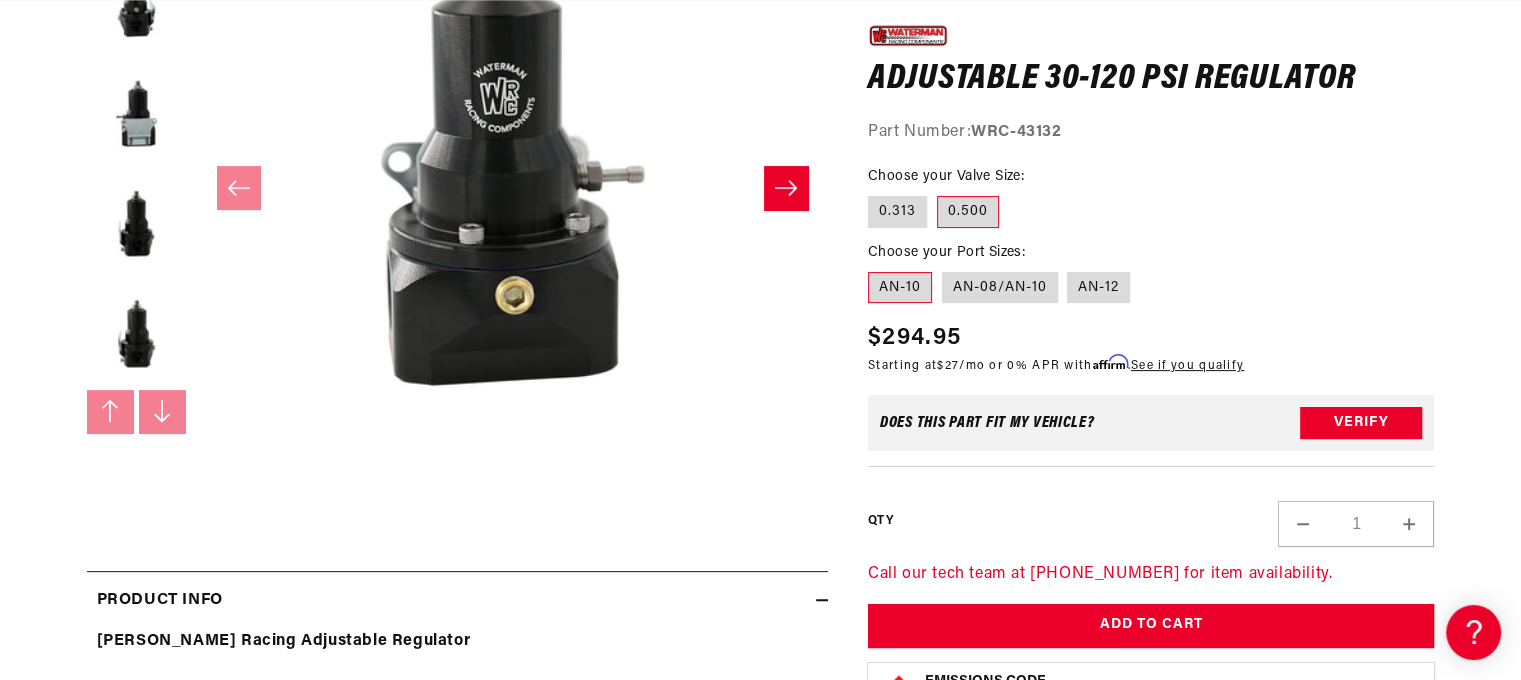 scroll, scrollTop: 0, scrollLeft: 1250, axis: horizontal 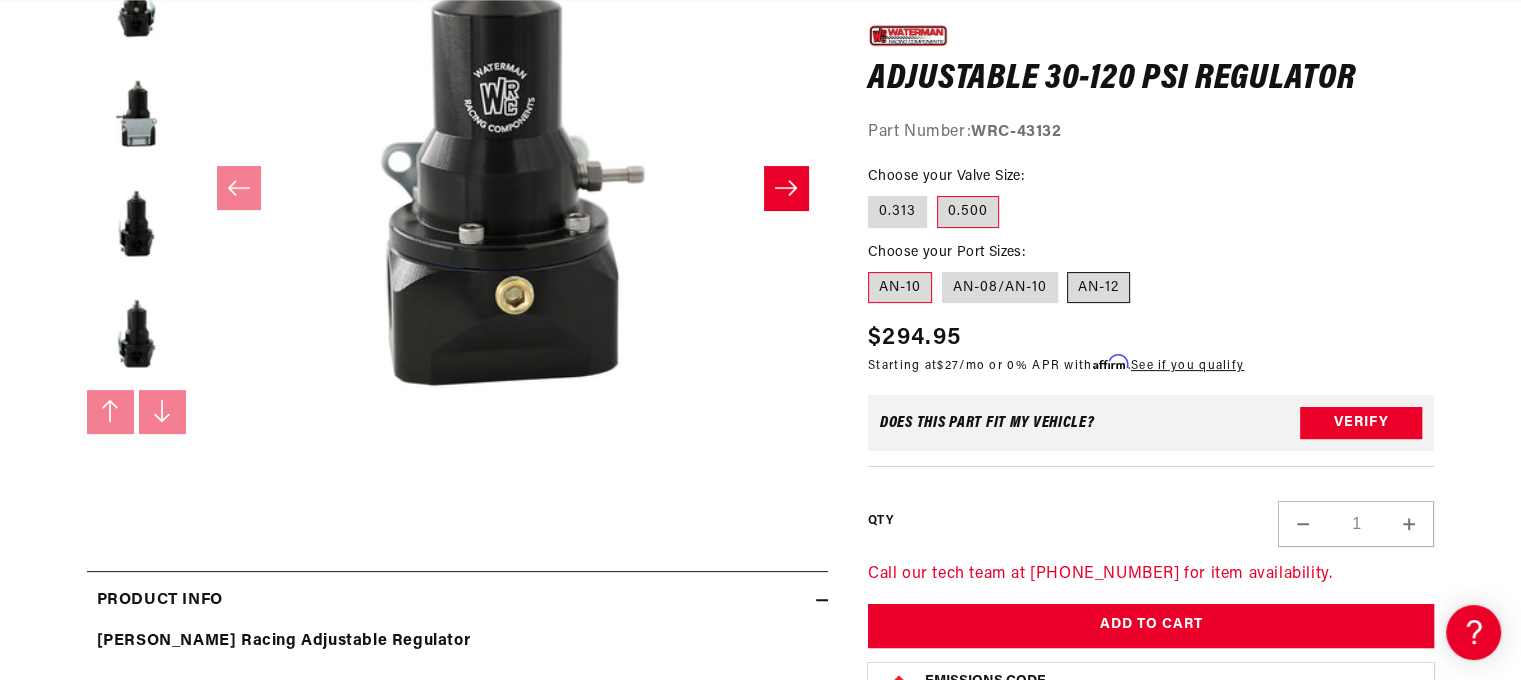 click on "AN-12" at bounding box center [1098, 287] 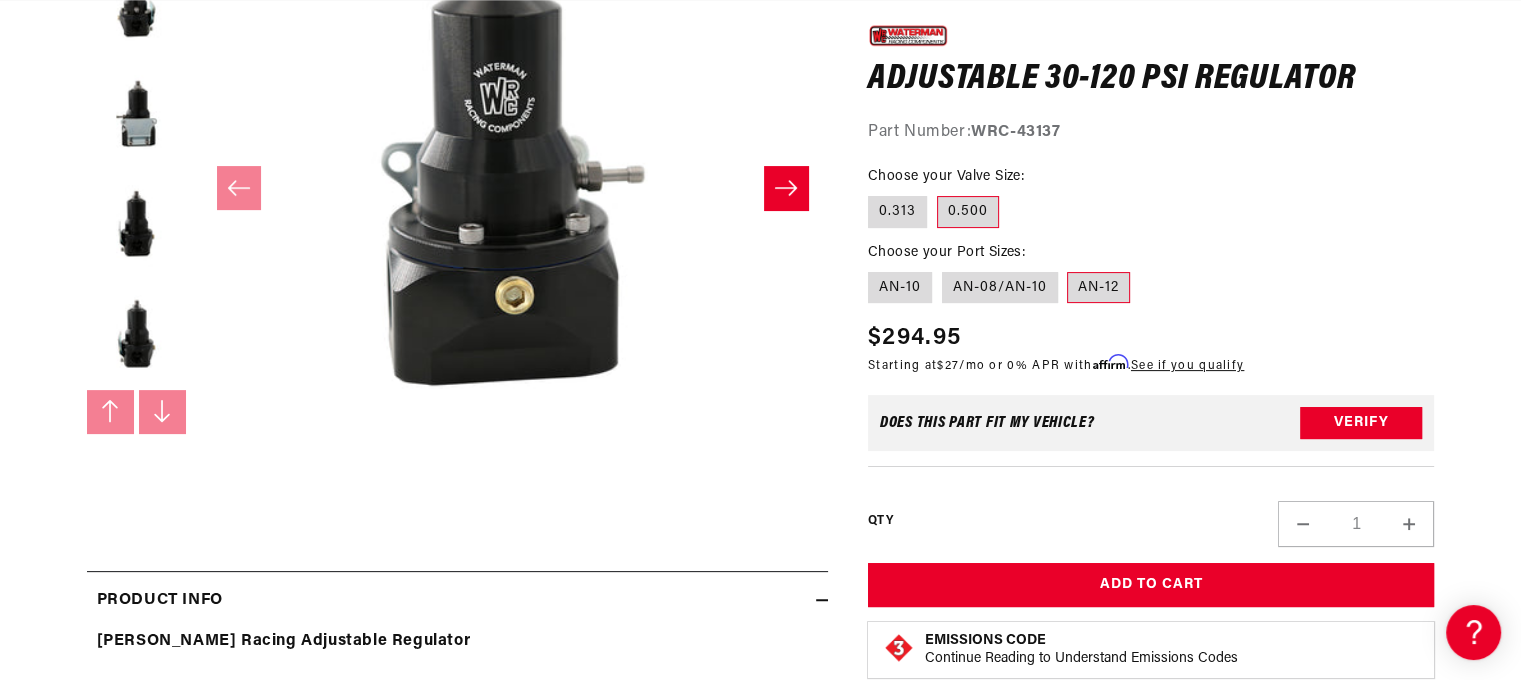 scroll, scrollTop: 0, scrollLeft: 0, axis: both 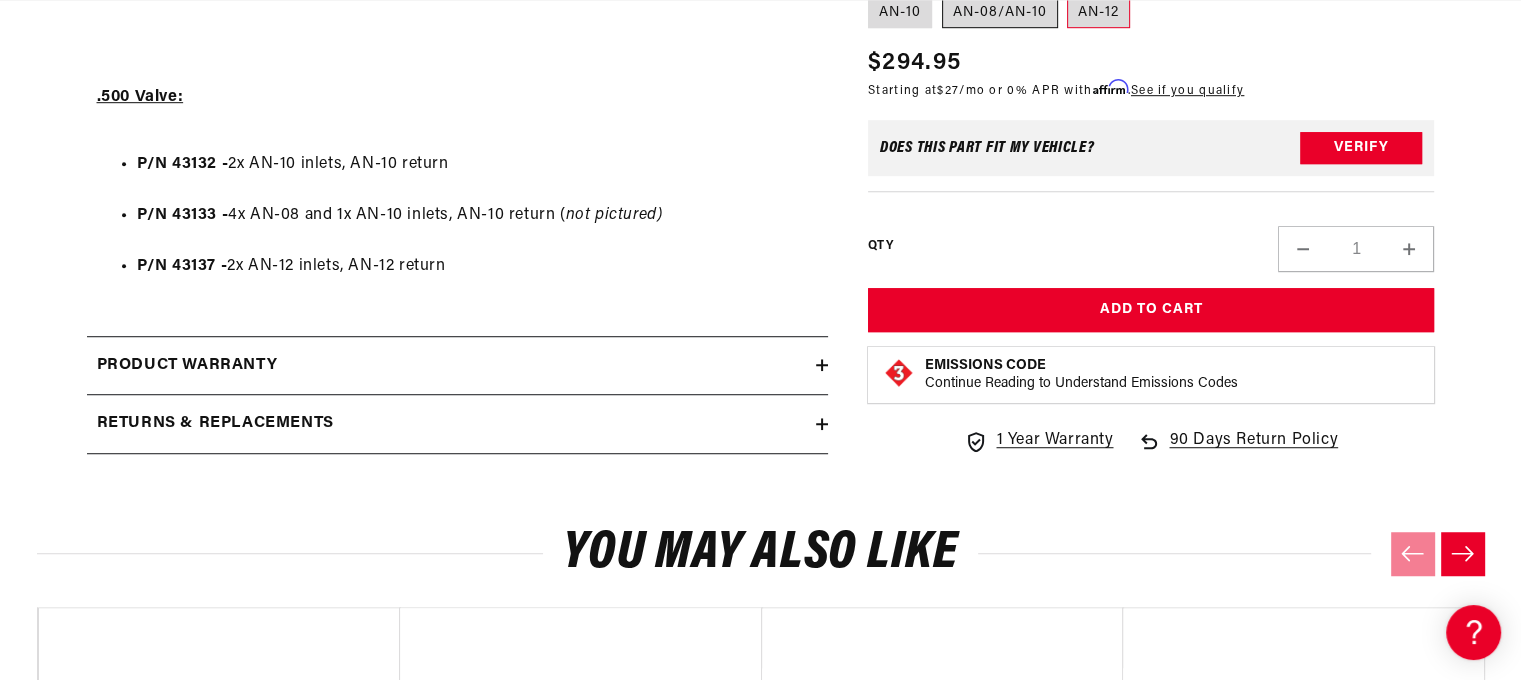 click on "AN-08/AN-10" at bounding box center (1000, 12) 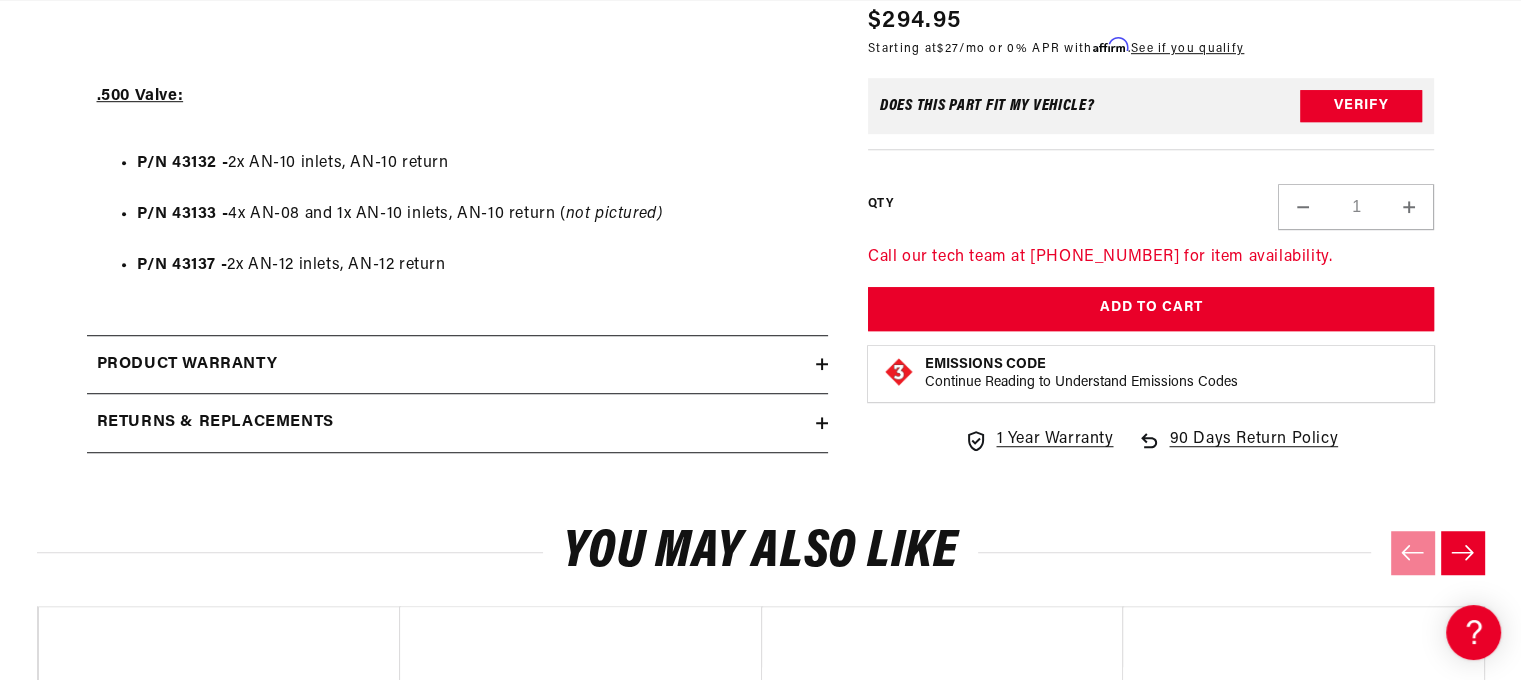 scroll, scrollTop: 1363, scrollLeft: 0, axis: vertical 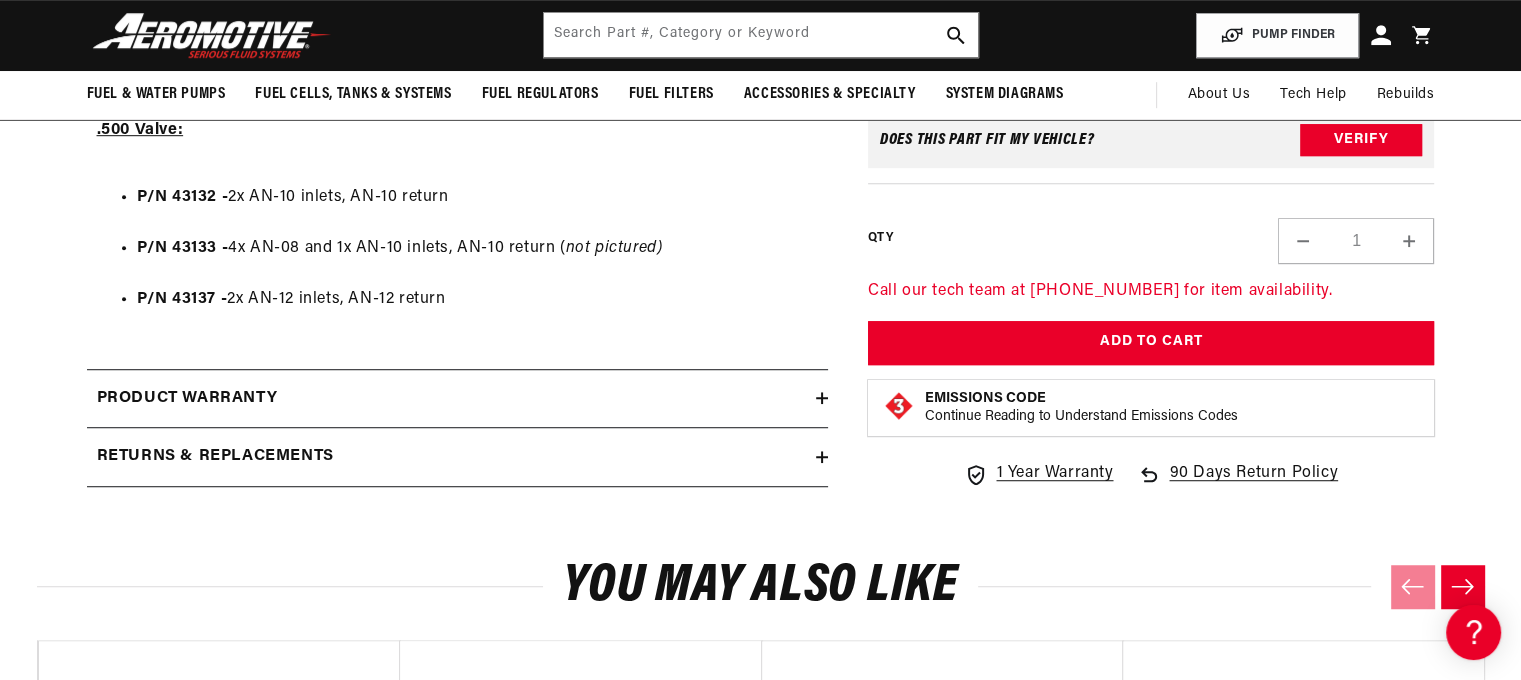 click on "0.313" at bounding box center [897, -71] 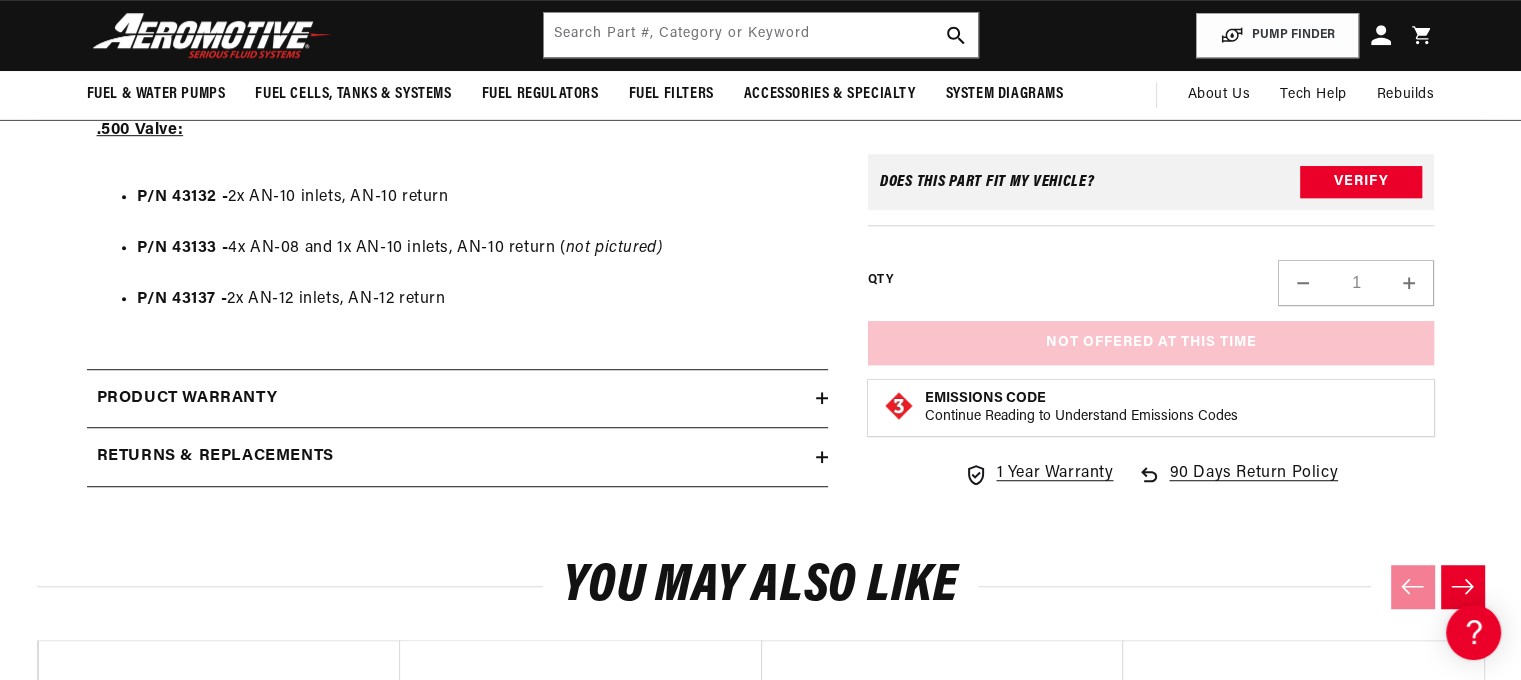 click on "AN-12" at bounding box center (1098, 46) 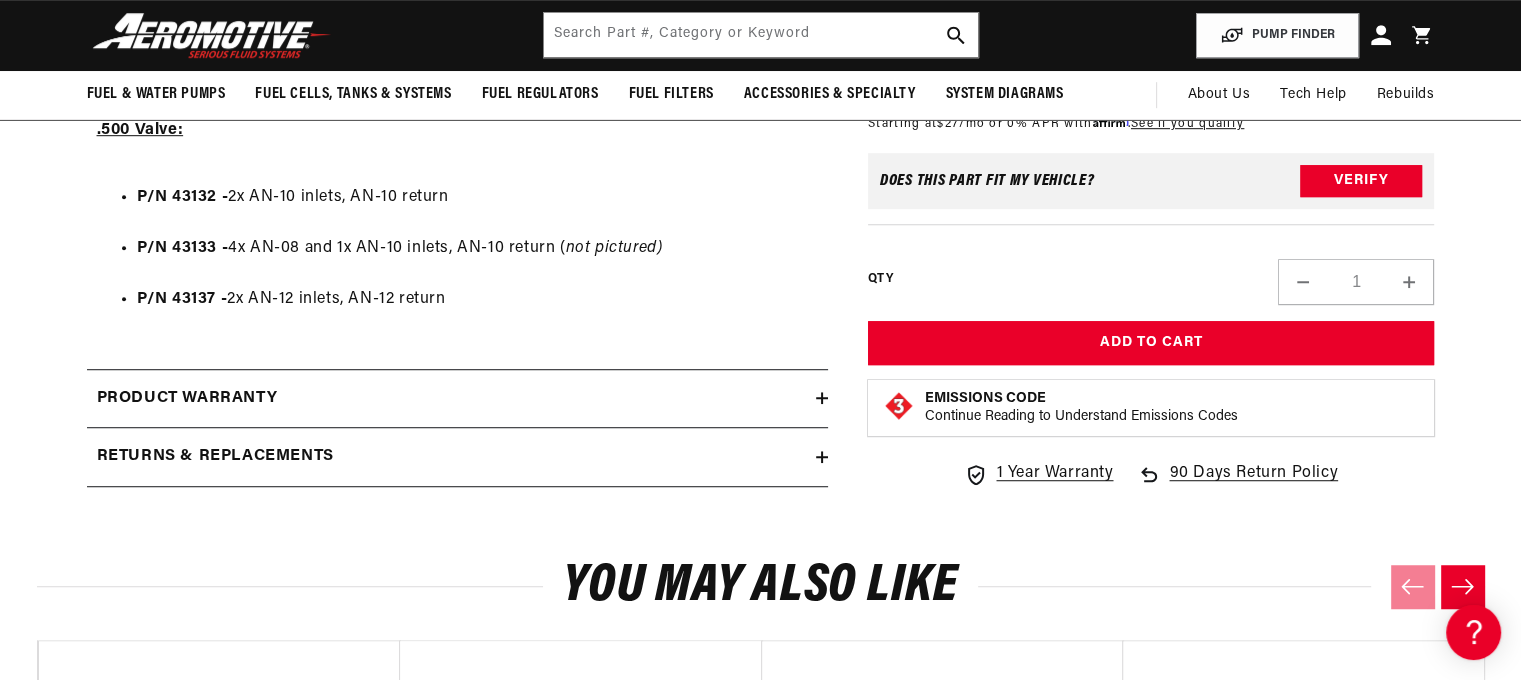 click on "AN-10" at bounding box center (900, 45) 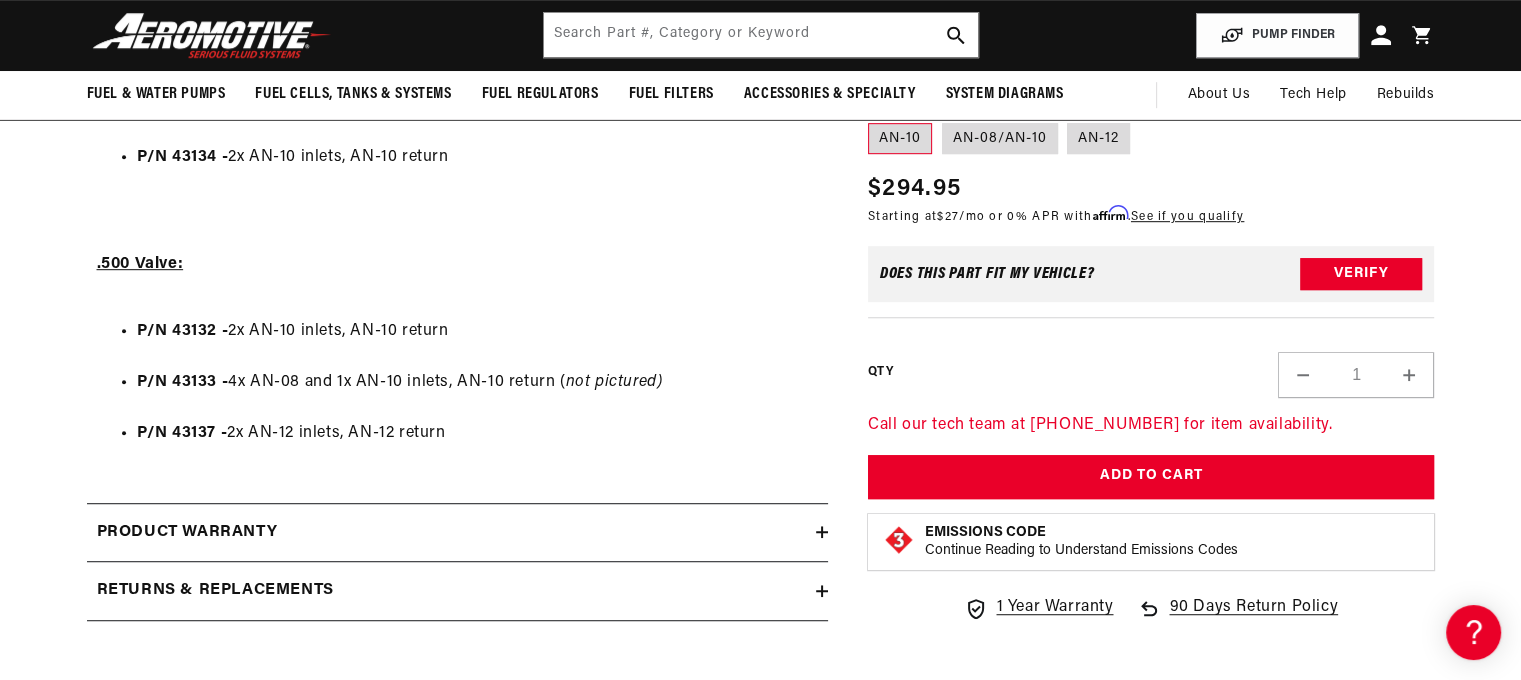 drag, startPoint x: 1117, startPoint y: 347, endPoint x: 1183, endPoint y: 343, distance: 66.1211 